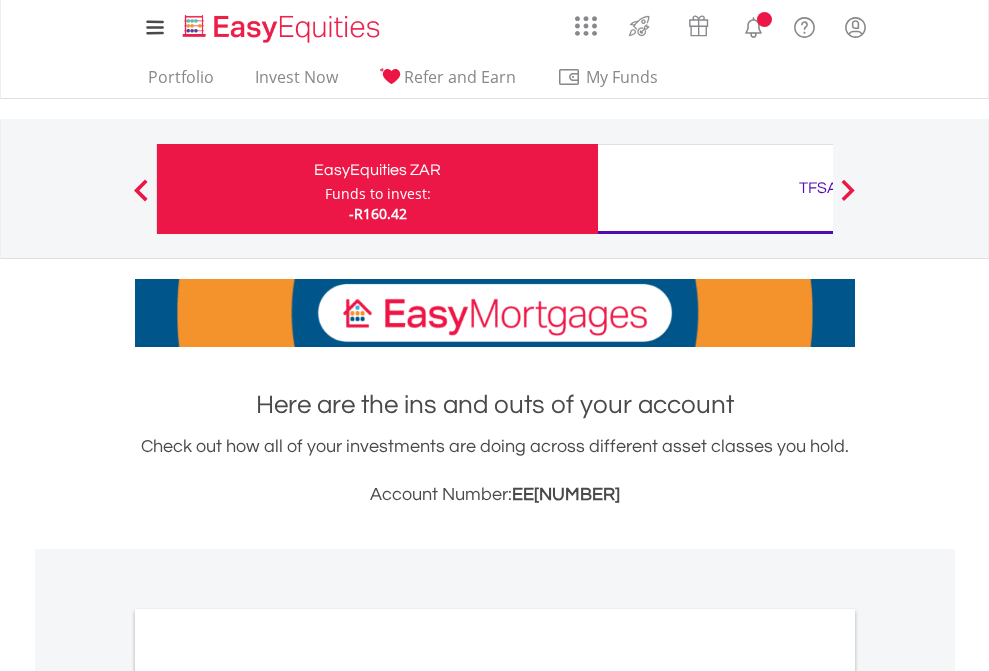 scroll, scrollTop: 0, scrollLeft: 0, axis: both 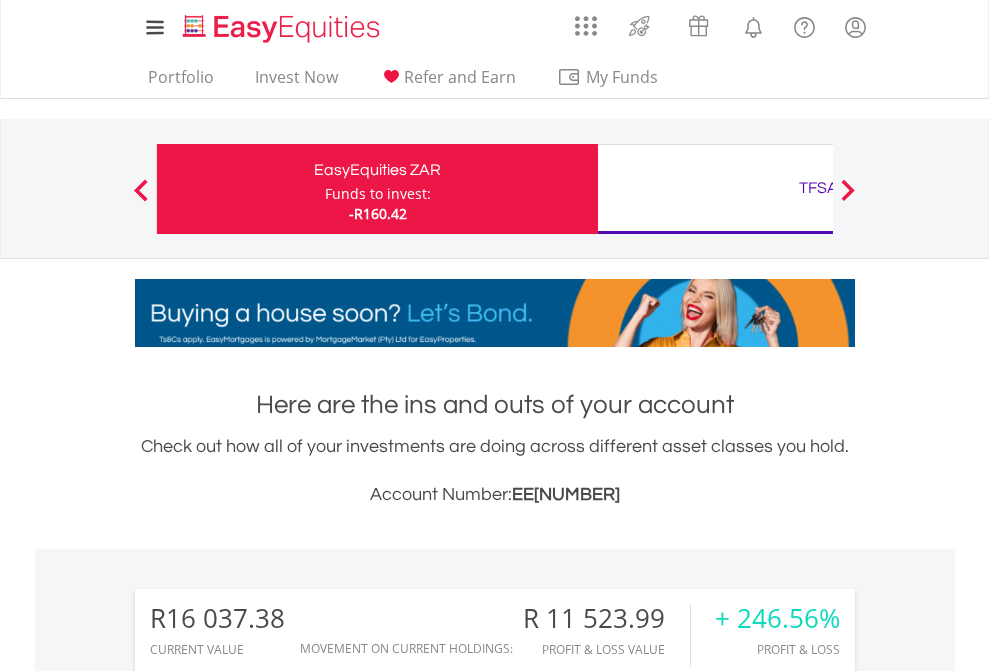 click on "Funds to invest:" at bounding box center [378, 194] 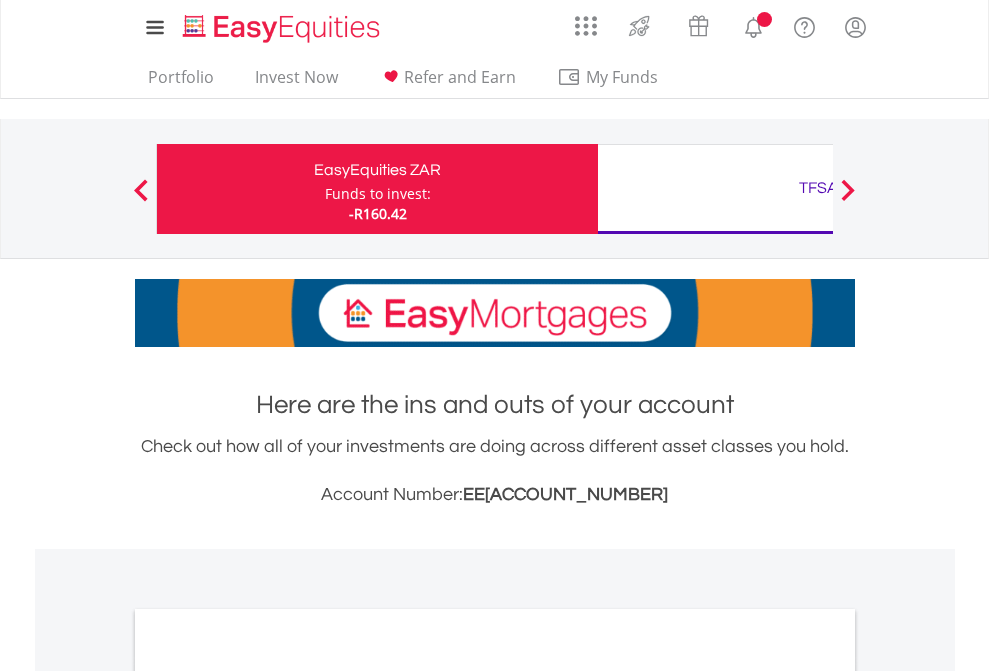 scroll, scrollTop: 0, scrollLeft: 0, axis: both 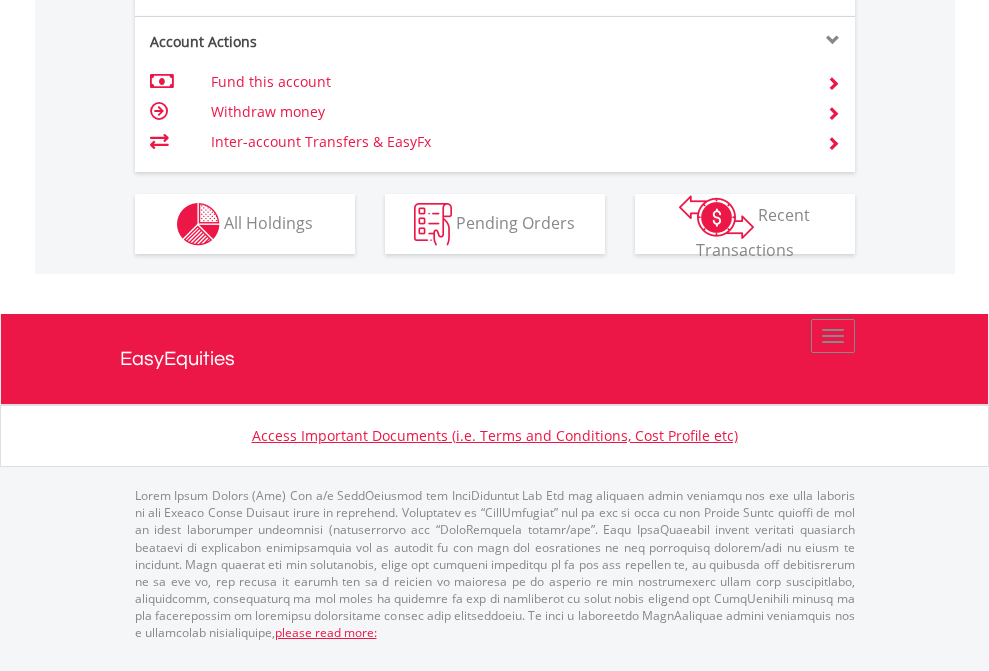 click on "Investment types" at bounding box center [706, -337] 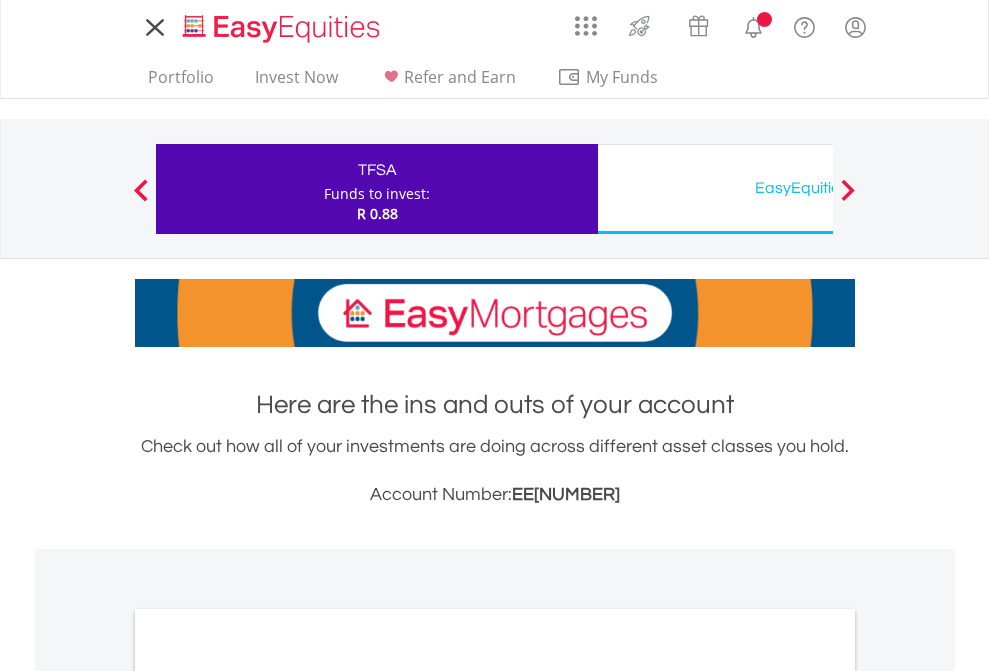 scroll, scrollTop: 0, scrollLeft: 0, axis: both 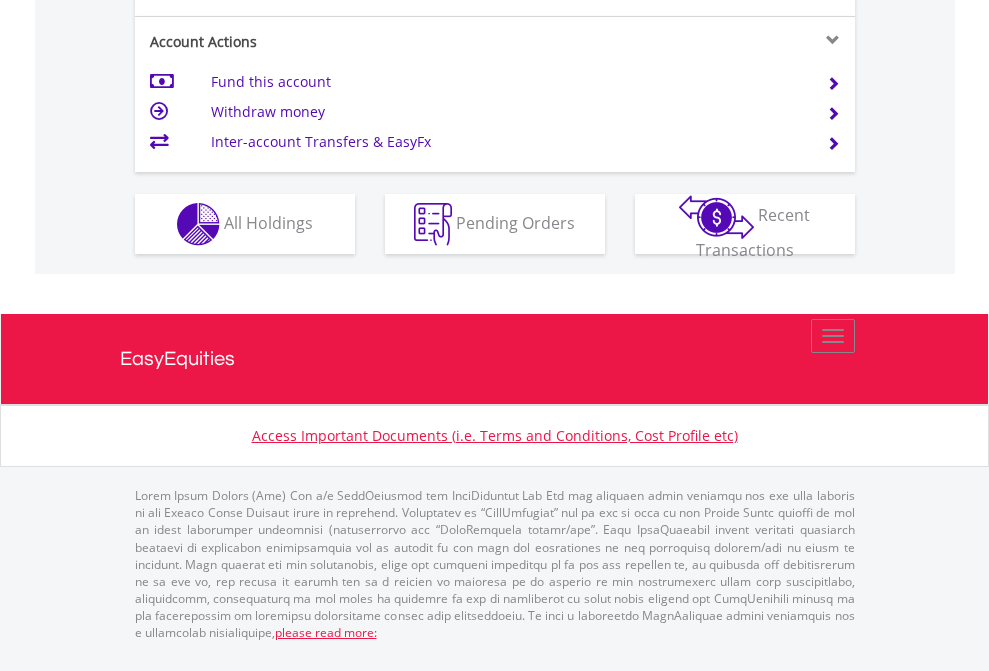click on "Investment types" at bounding box center [706, -337] 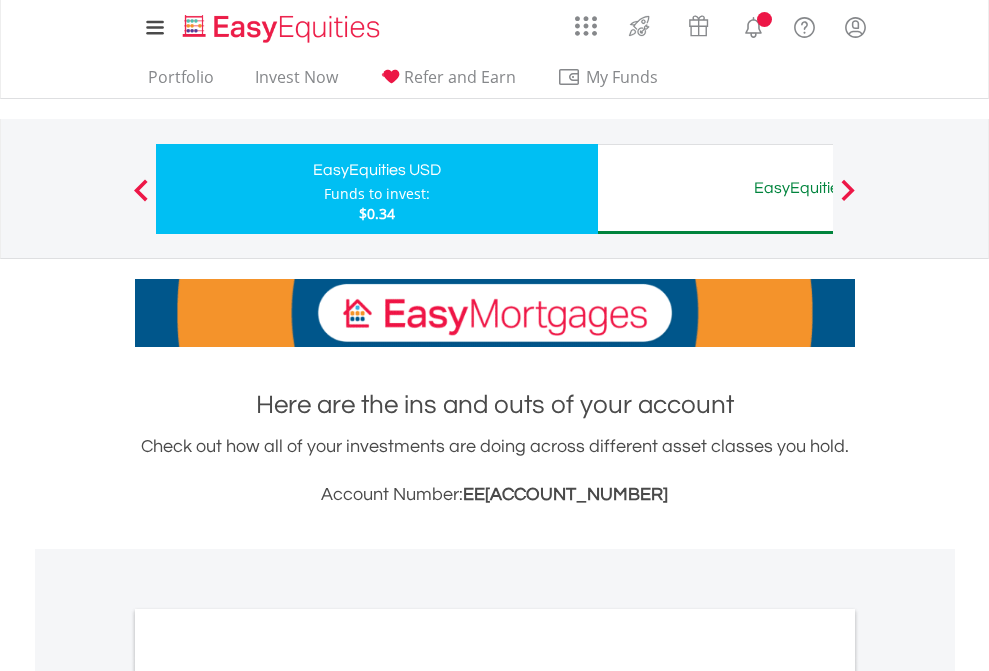 scroll, scrollTop: 0, scrollLeft: 0, axis: both 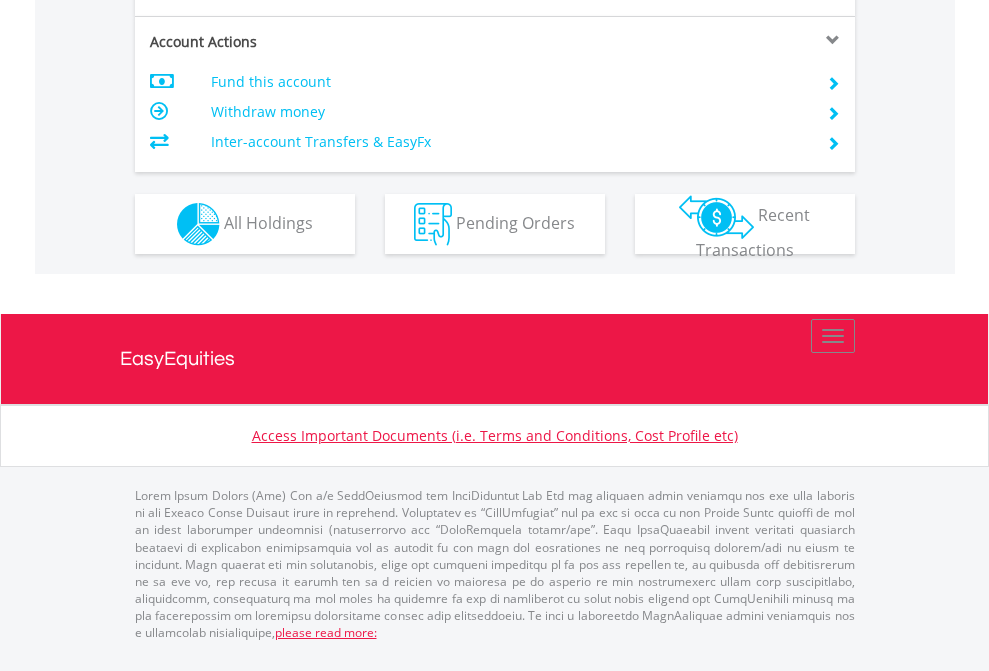 click on "Investment types" at bounding box center [706, -337] 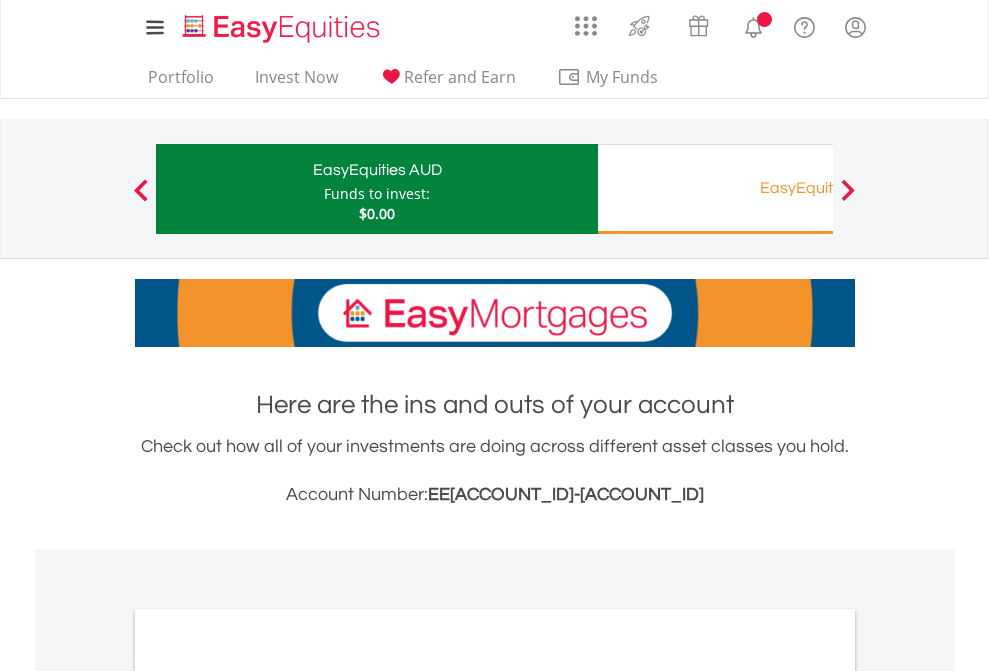 scroll, scrollTop: 0, scrollLeft: 0, axis: both 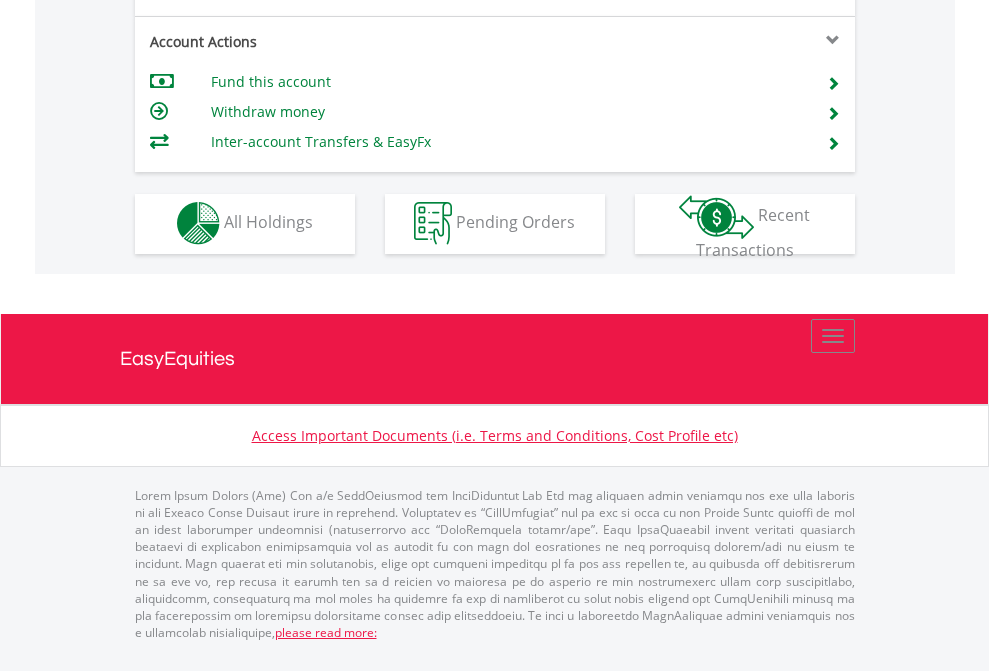 click on "Investment types" at bounding box center (706, -353) 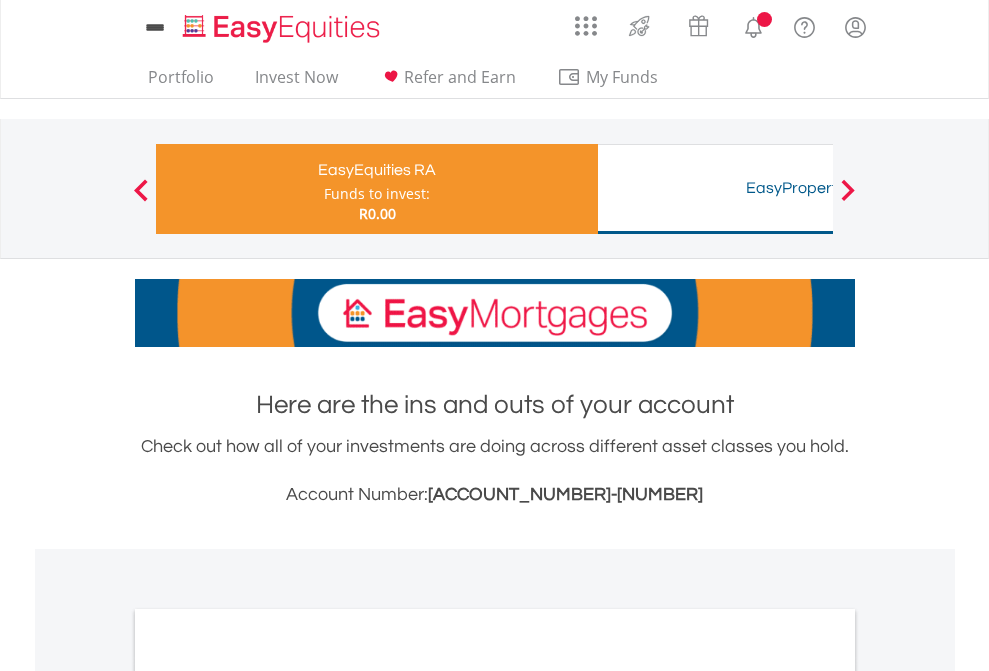 scroll, scrollTop: 0, scrollLeft: 0, axis: both 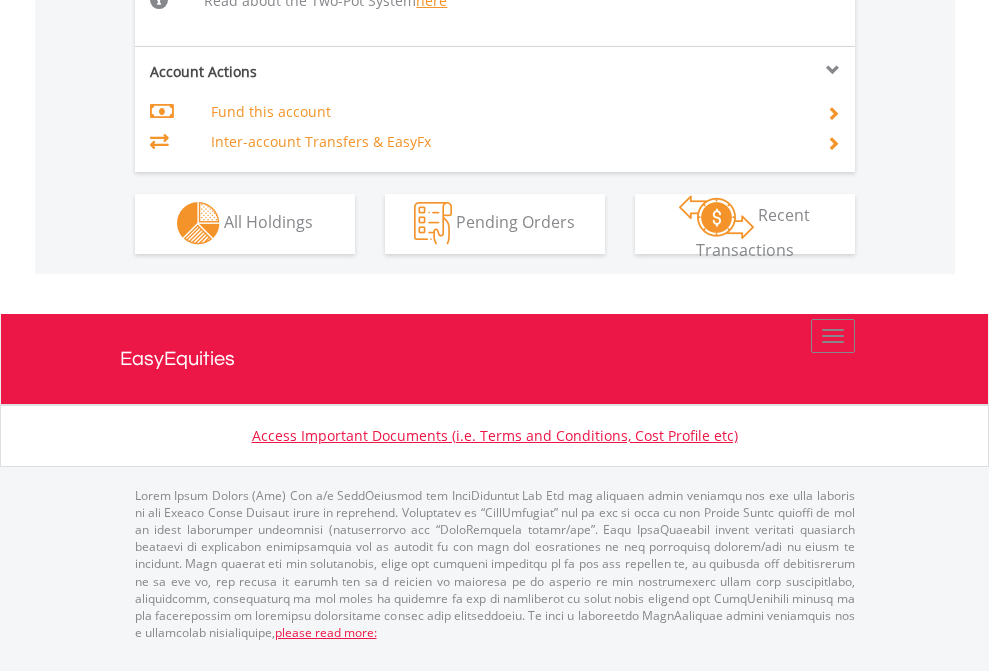 click on "Investment types" at bounding box center (706, -534) 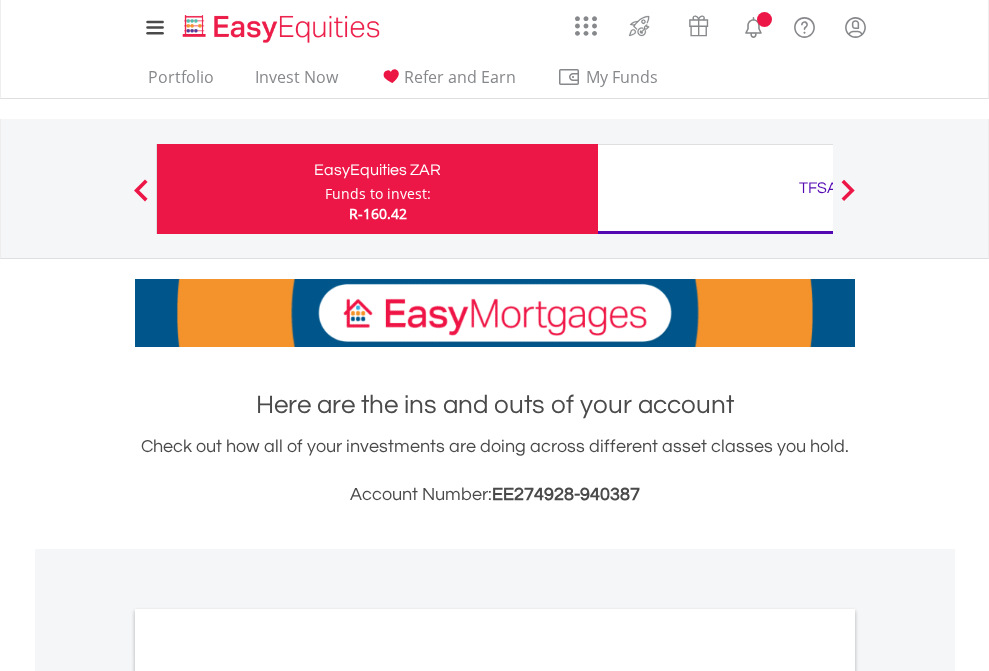 scroll, scrollTop: 1202, scrollLeft: 0, axis: vertical 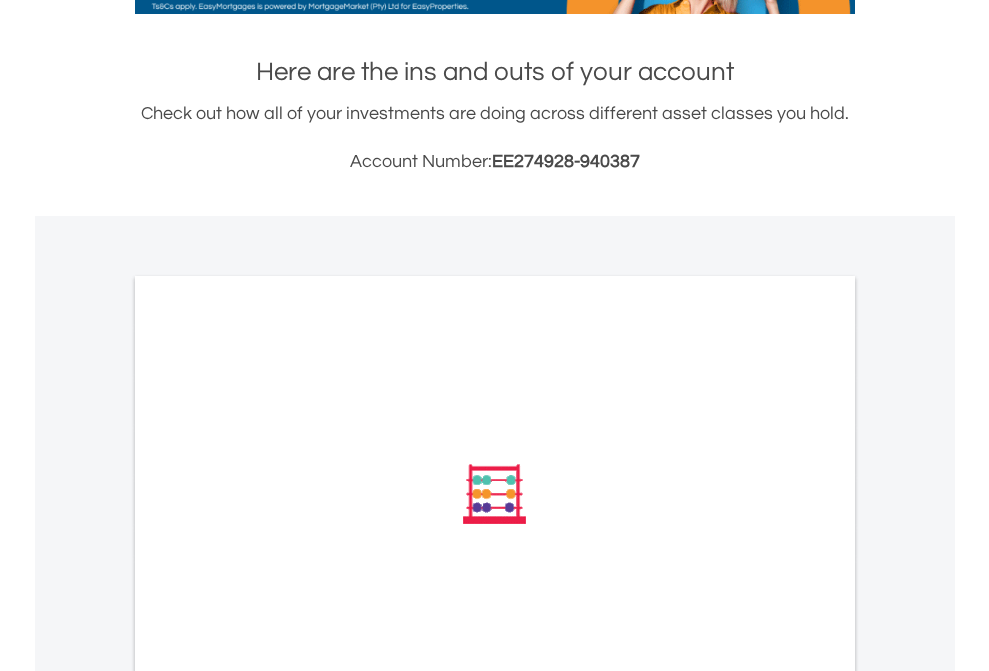 click on "All Holdings" at bounding box center [268, 763] 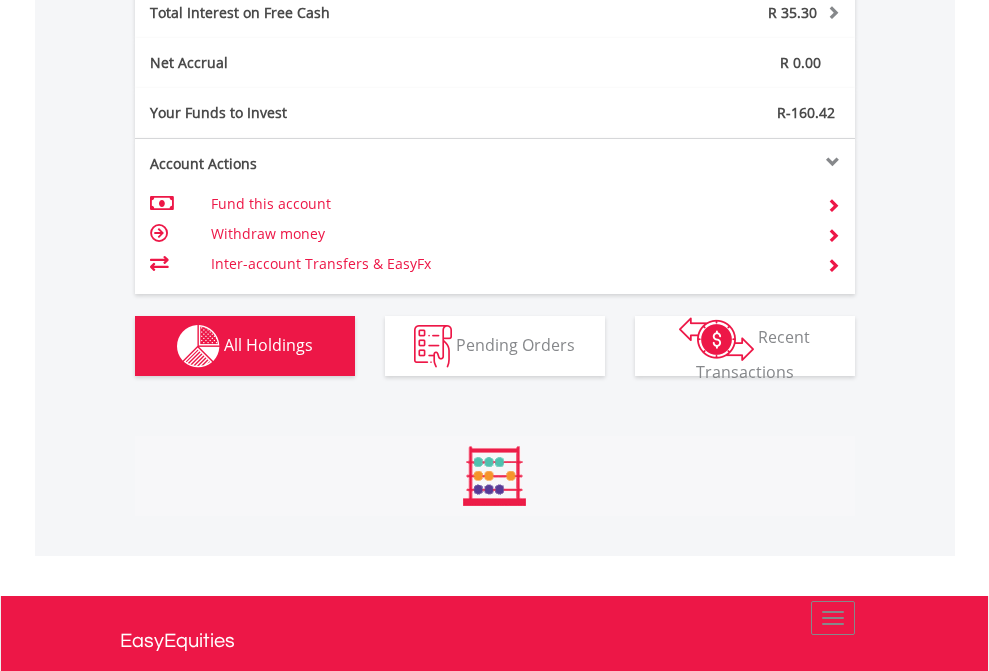 scroll, scrollTop: 999808, scrollLeft: 999687, axis: both 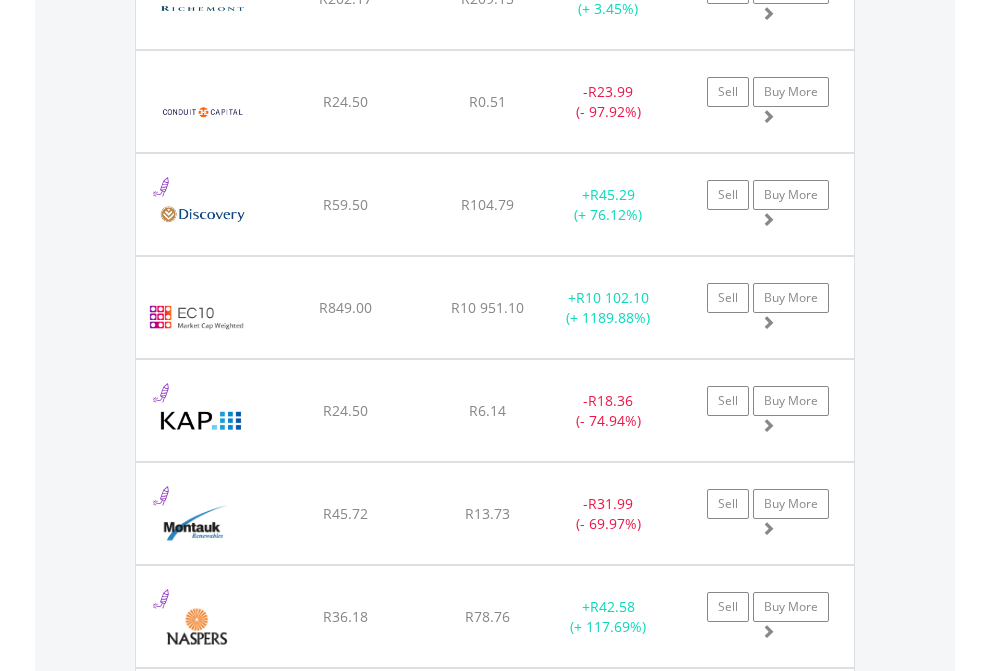 click on "TFSA" at bounding box center [818, -2116] 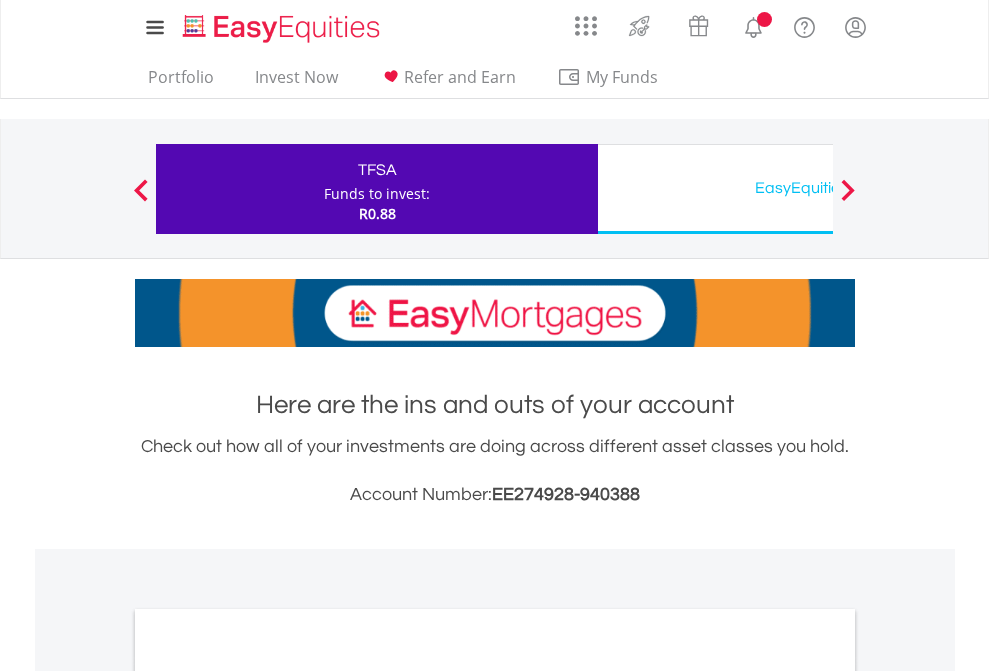 scroll, scrollTop: 0, scrollLeft: 0, axis: both 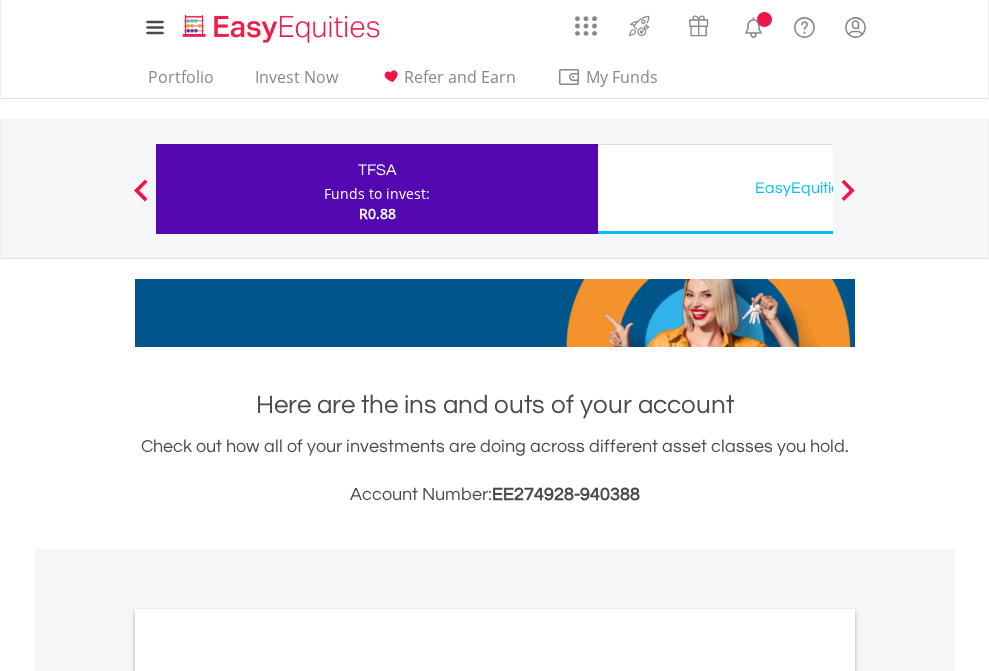 click on "All Holdings" at bounding box center (268, 1096) 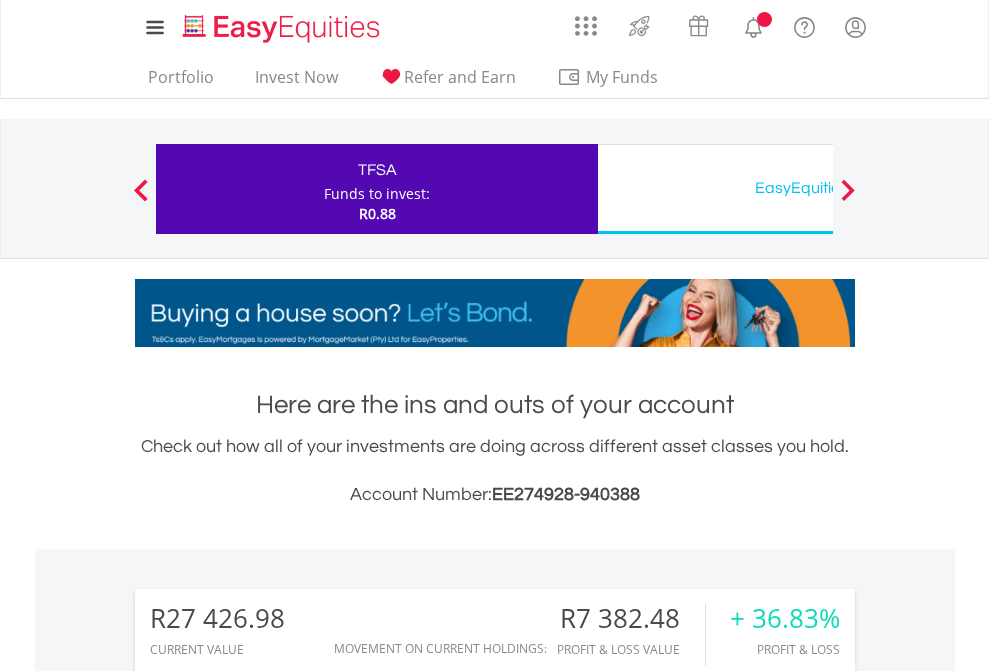 scroll, scrollTop: 1573, scrollLeft: 0, axis: vertical 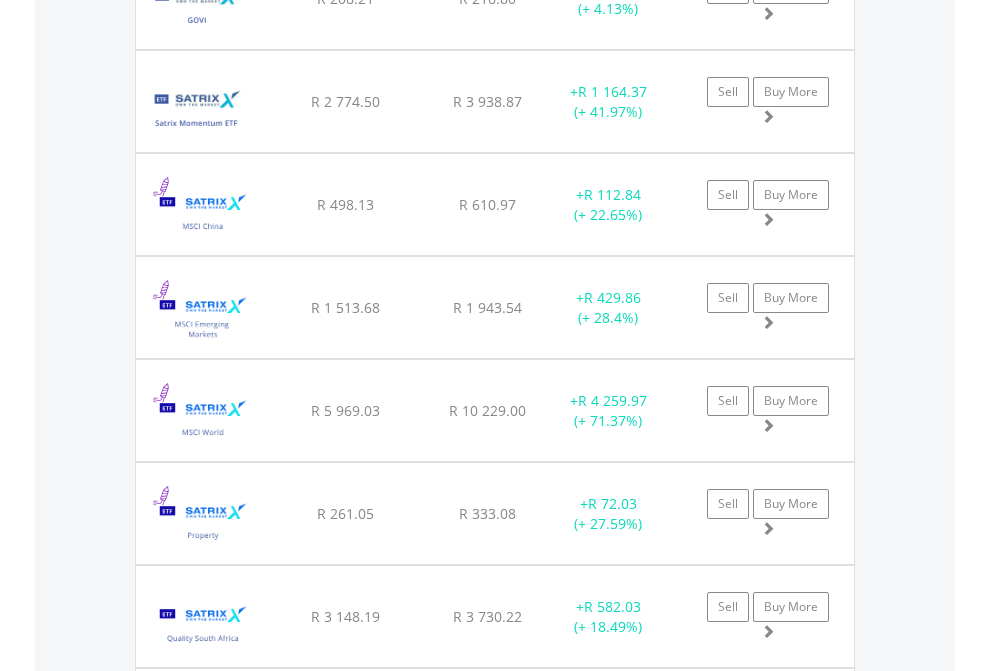 click on "EasyEquities USD" at bounding box center (818, -2116) 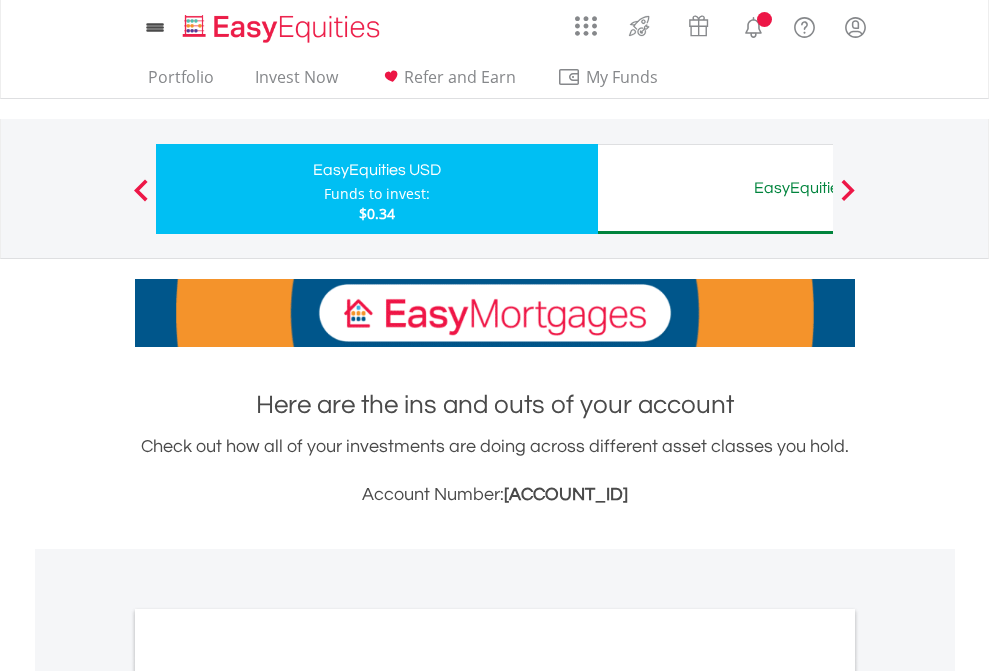 scroll, scrollTop: 0, scrollLeft: 0, axis: both 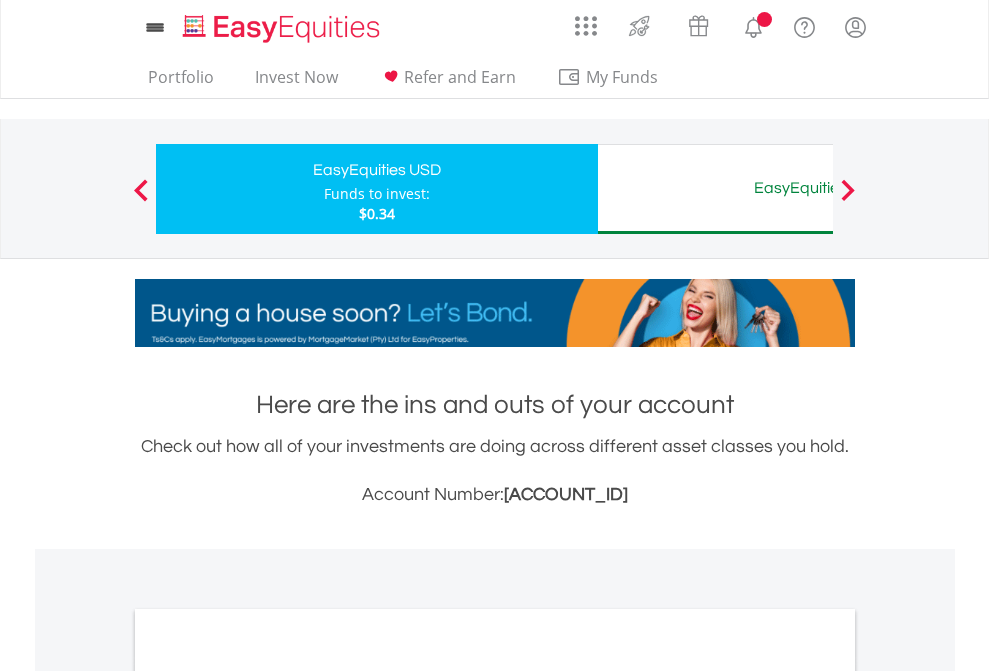 click on "All Holdings" at bounding box center [268, 1096] 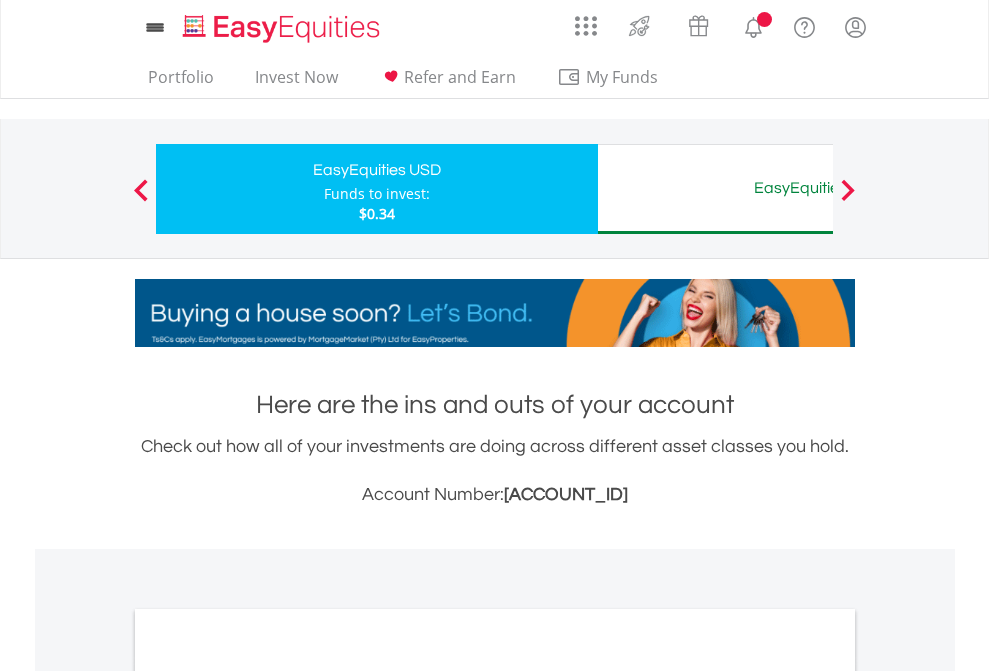 scroll, scrollTop: 1202, scrollLeft: 0, axis: vertical 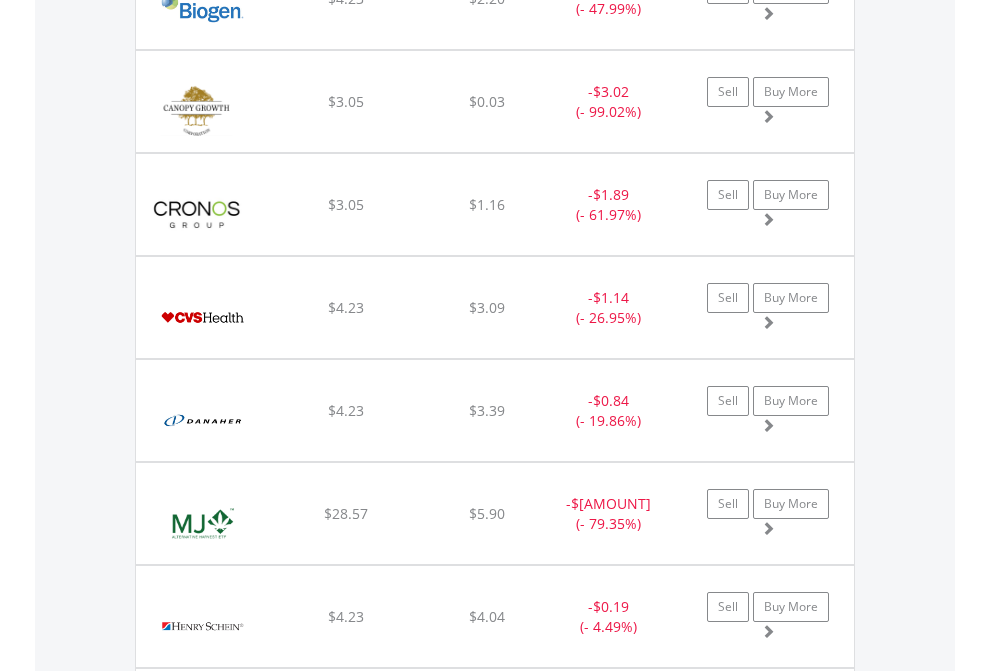 click on "EasyEquities AUD" at bounding box center [818, -2076] 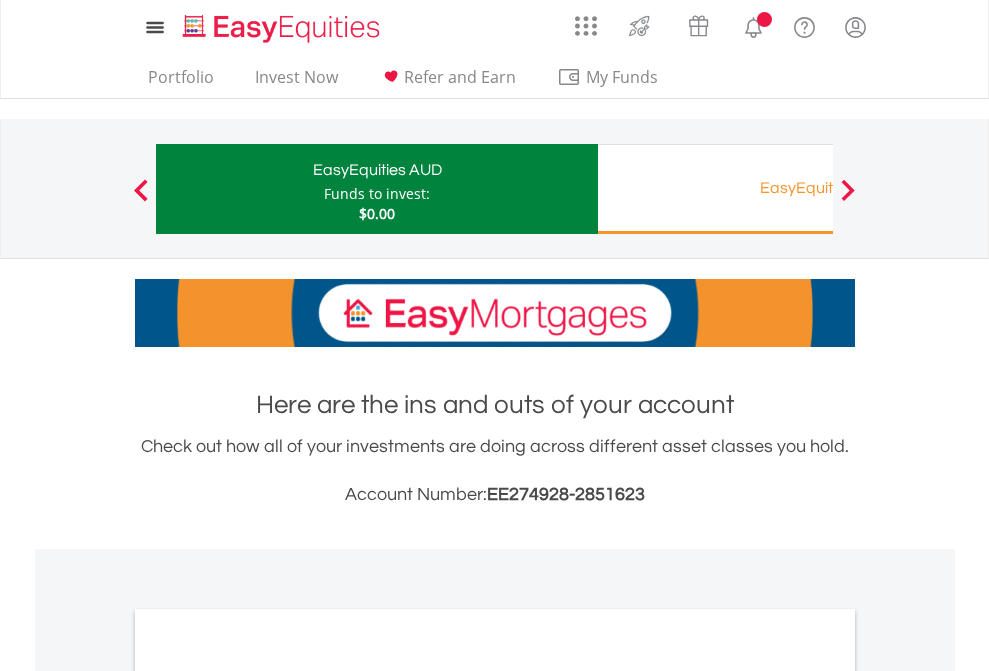scroll, scrollTop: 0, scrollLeft: 0, axis: both 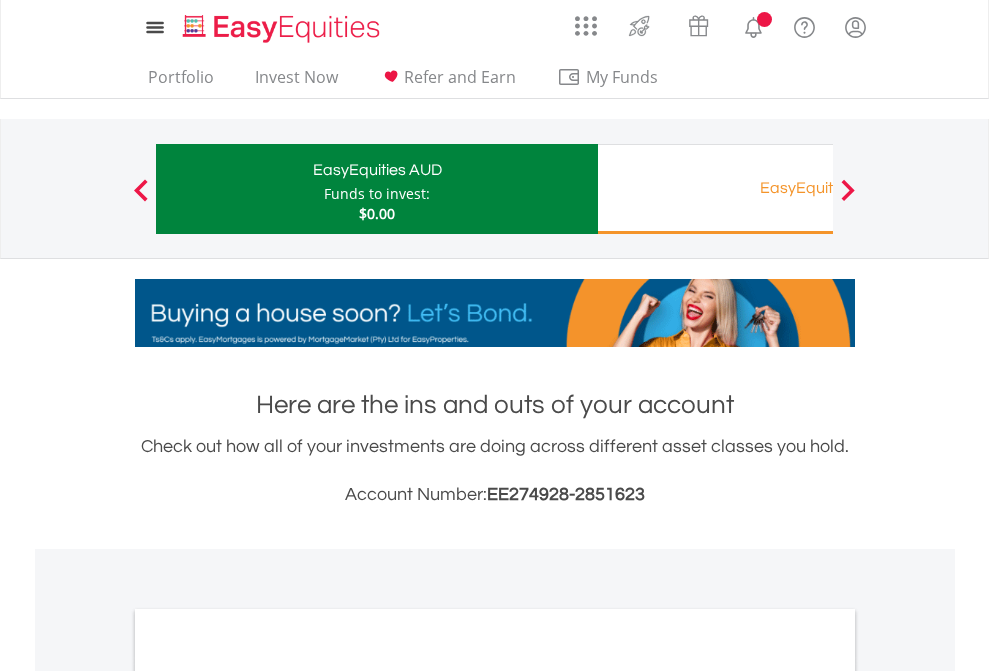 click on "All Holdings" at bounding box center [268, 1096] 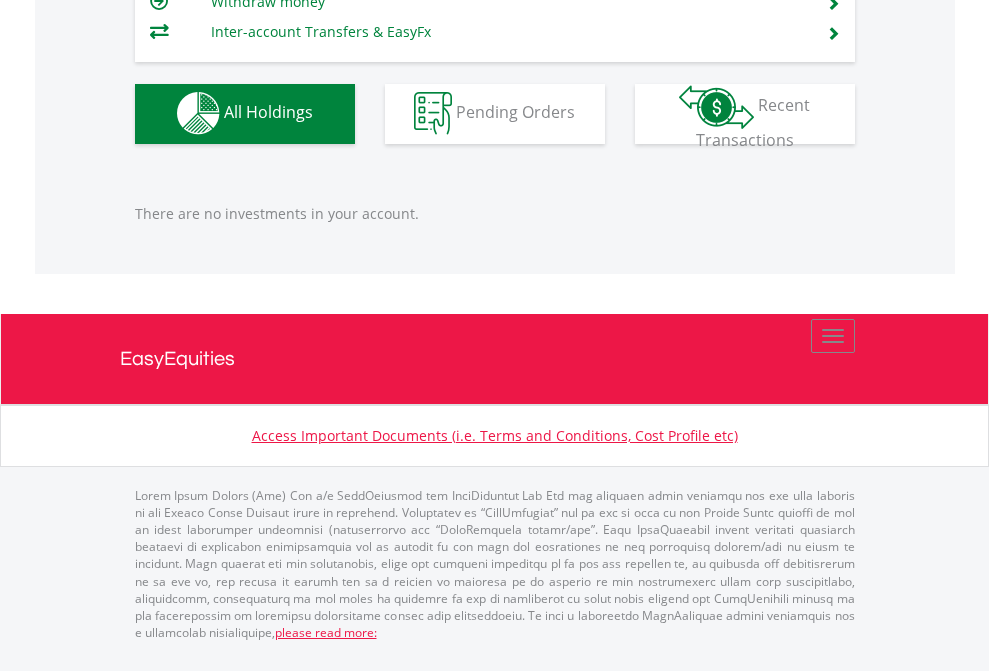 scroll, scrollTop: 1980, scrollLeft: 0, axis: vertical 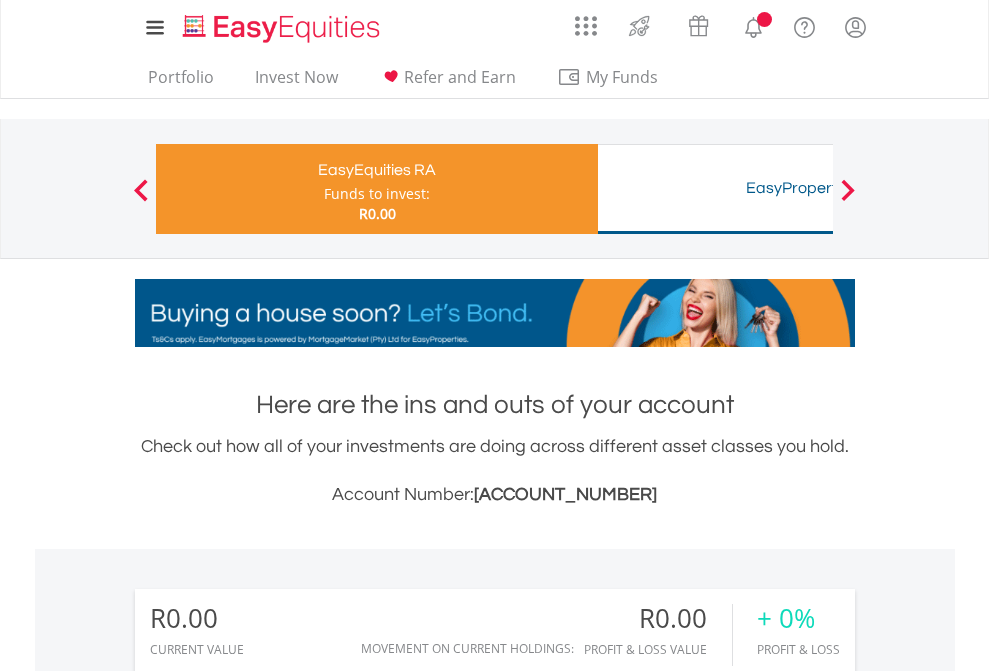 click on "All Holdings" at bounding box center (268, 1412) 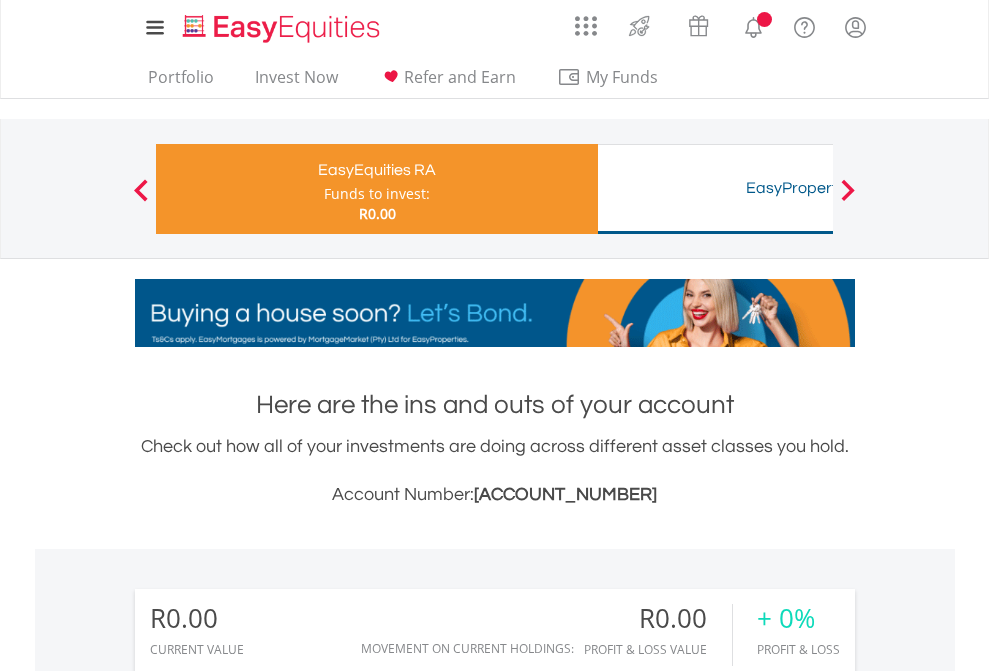 scroll, scrollTop: 999808, scrollLeft: 999687, axis: both 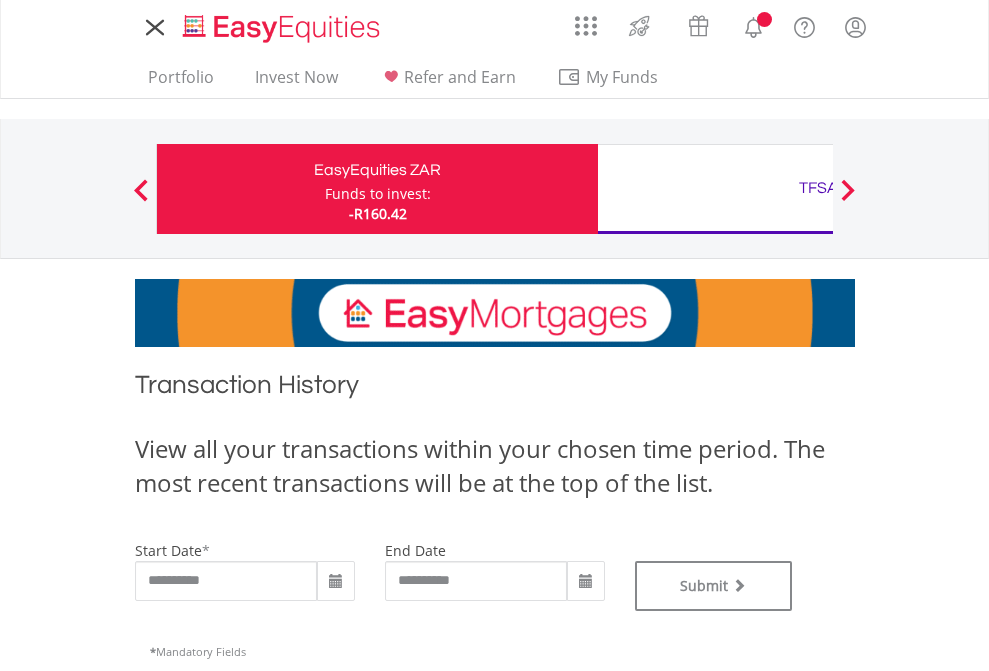 type on "**********" 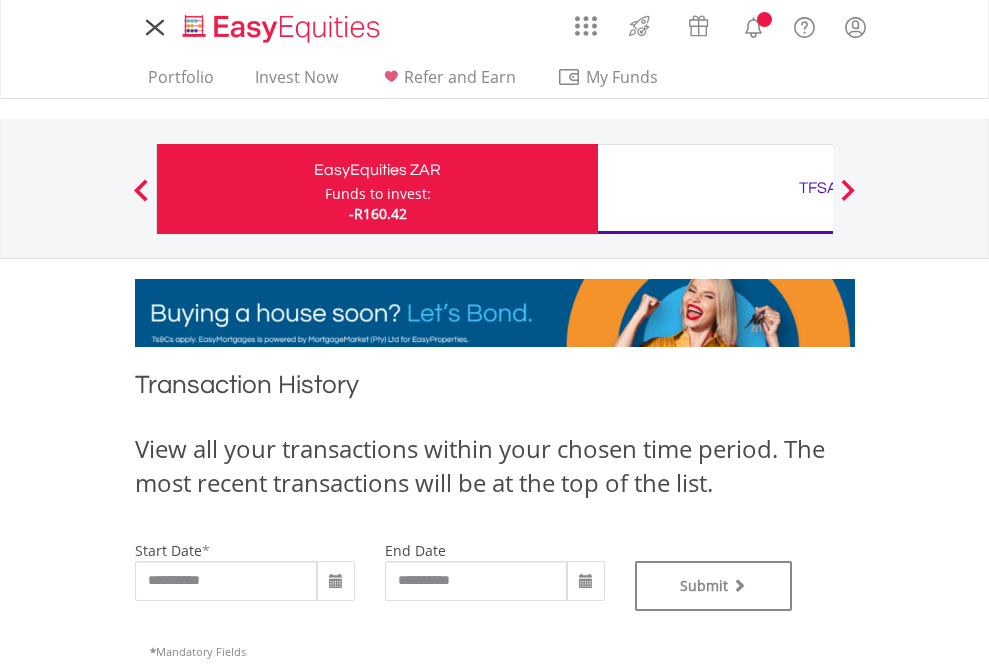 scroll, scrollTop: 0, scrollLeft: 0, axis: both 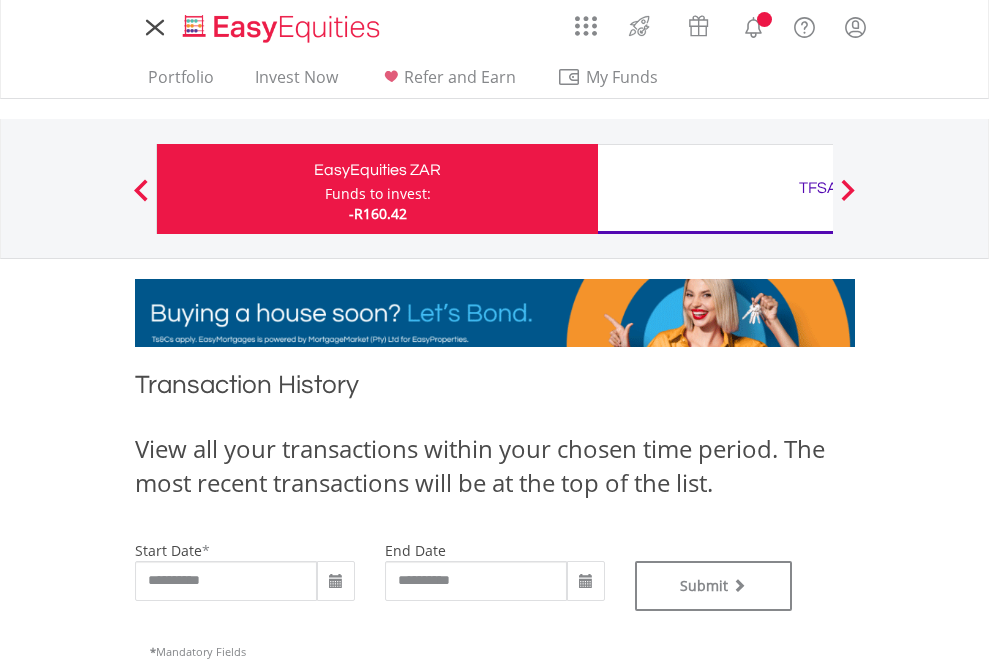 type on "**********" 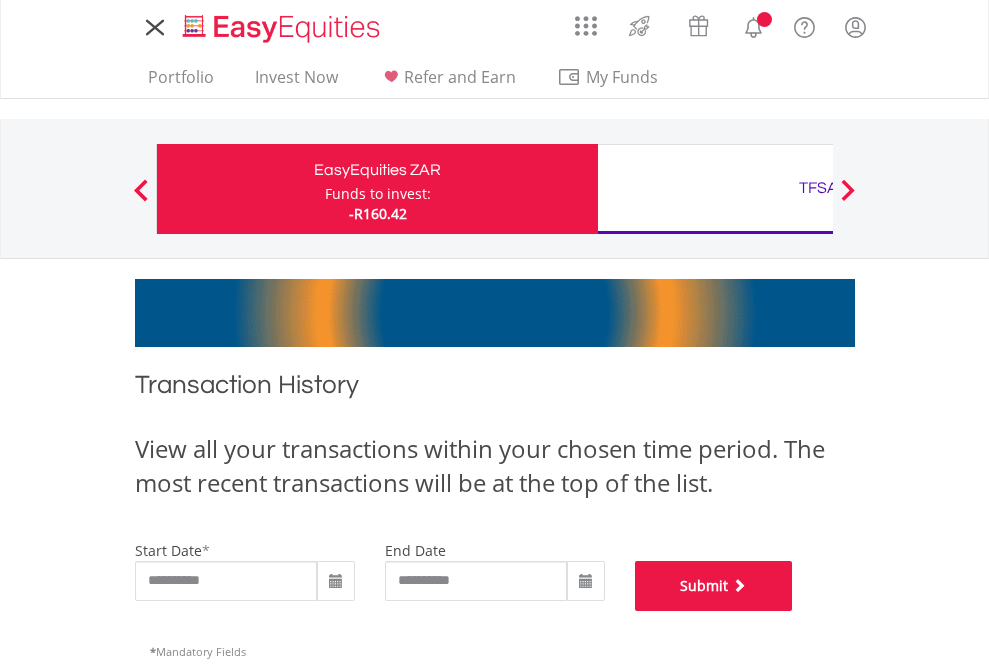click on "Submit" at bounding box center (714, 586) 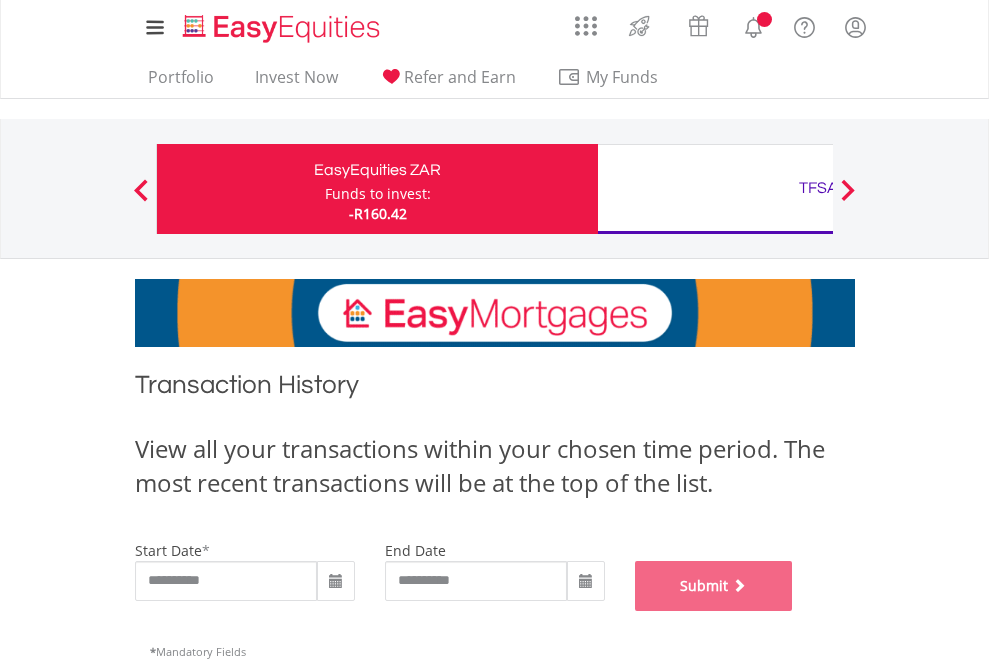 scroll, scrollTop: 811, scrollLeft: 0, axis: vertical 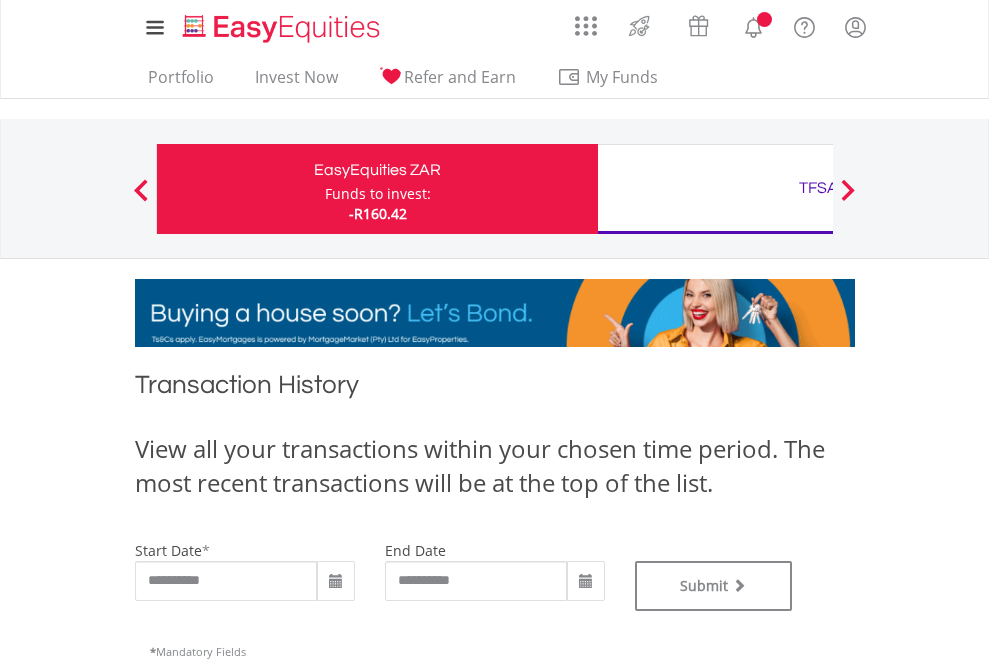 click on "TFSA" at bounding box center (818, 188) 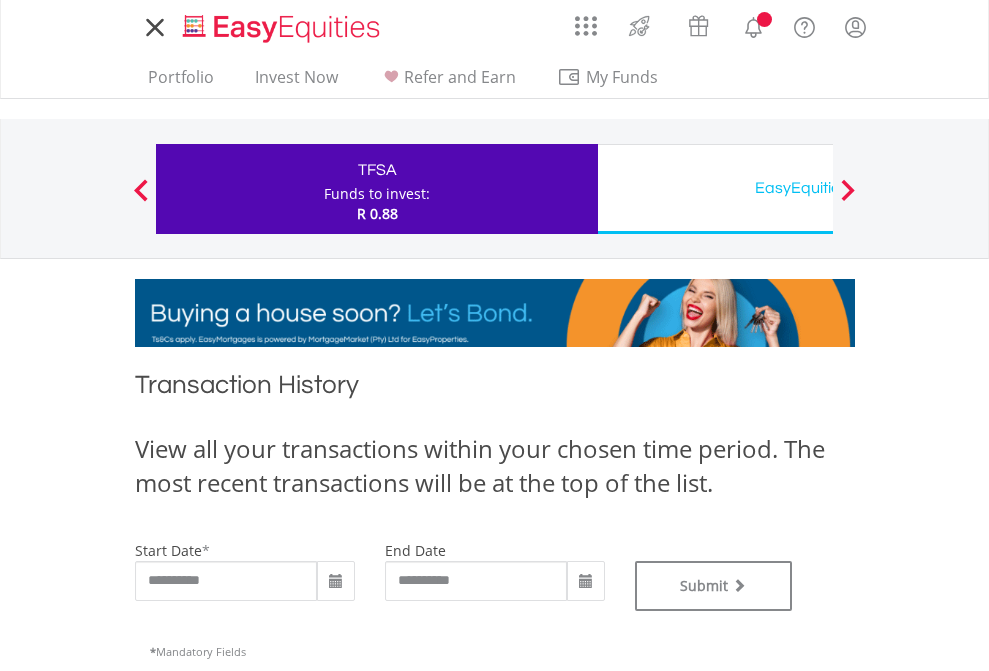 scroll, scrollTop: 0, scrollLeft: 0, axis: both 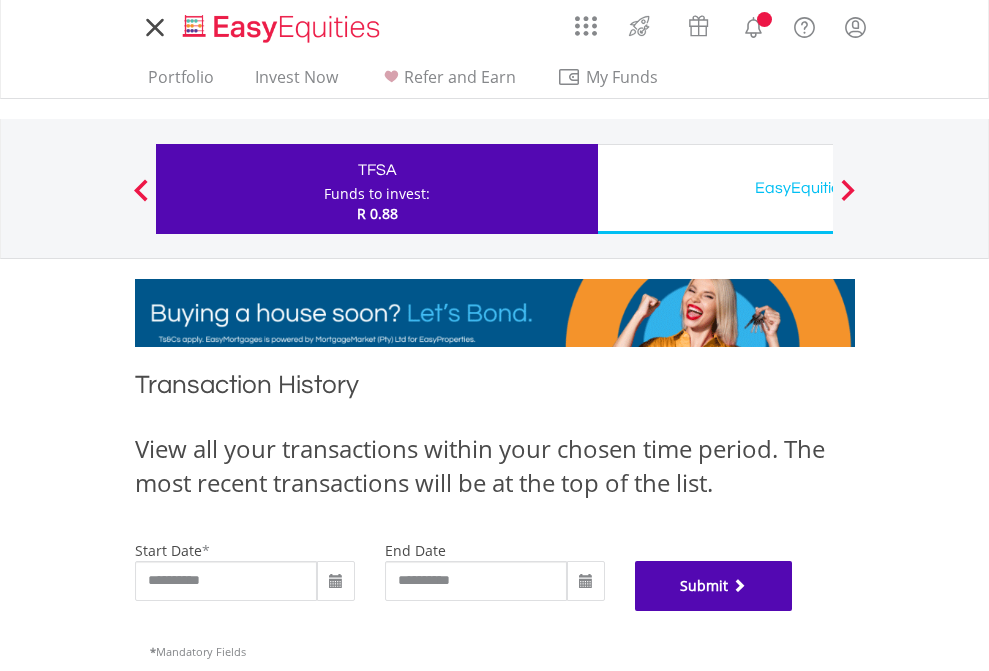 click on "Submit" at bounding box center (714, 586) 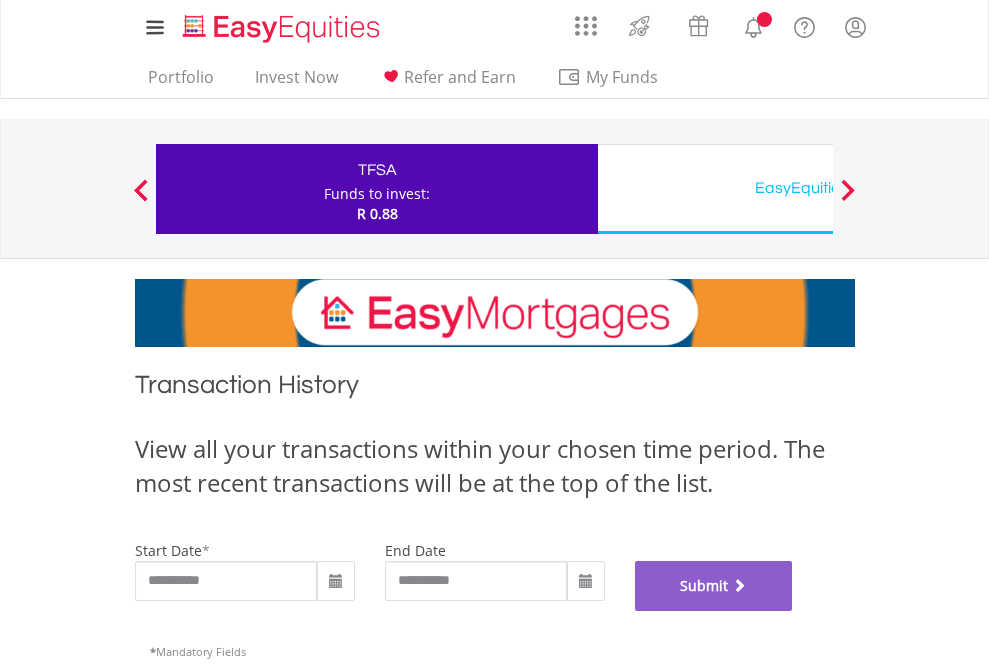 scroll, scrollTop: 811, scrollLeft: 0, axis: vertical 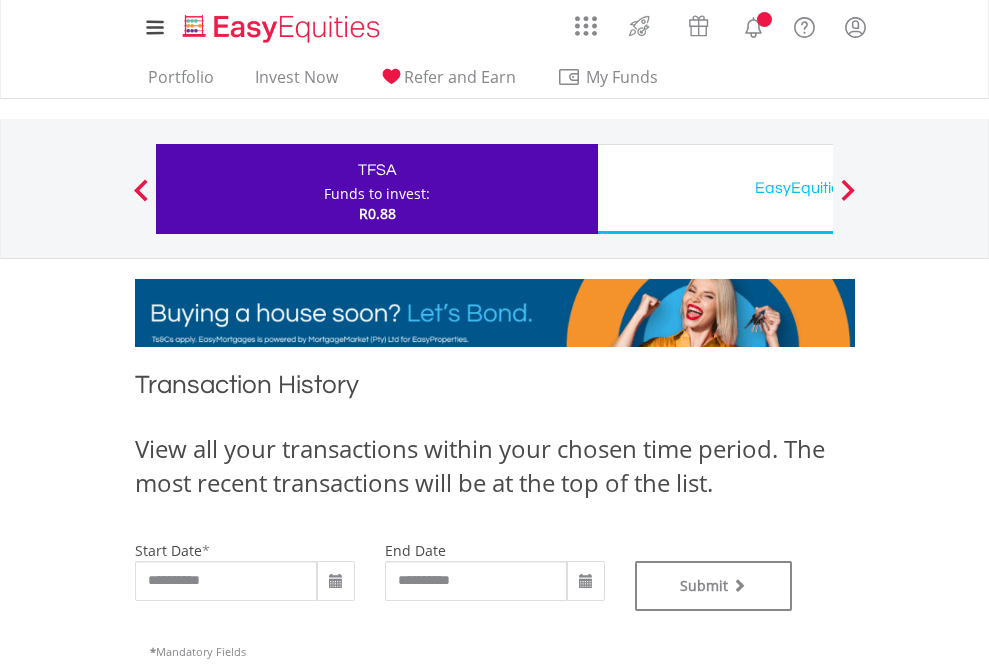 click on "EasyEquities USD" at bounding box center (818, 188) 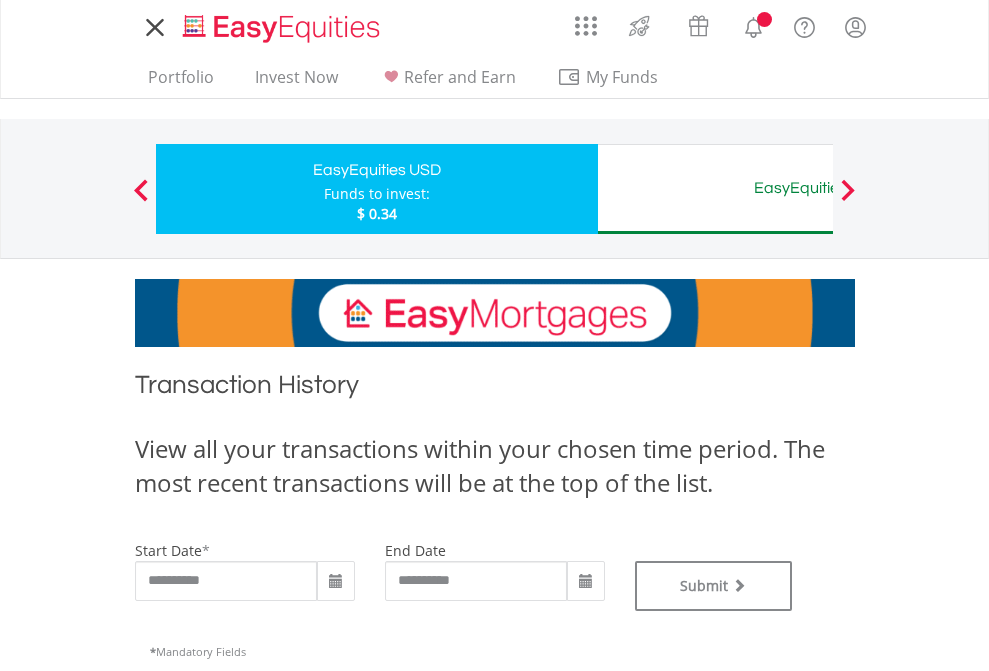 scroll, scrollTop: 0, scrollLeft: 0, axis: both 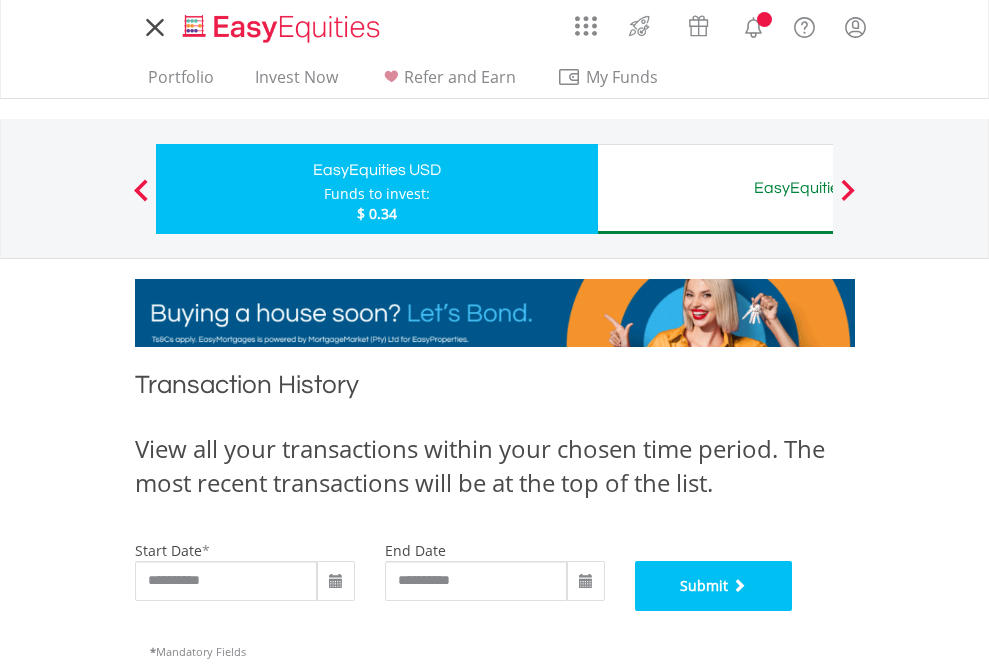 click on "Submit" at bounding box center (714, 586) 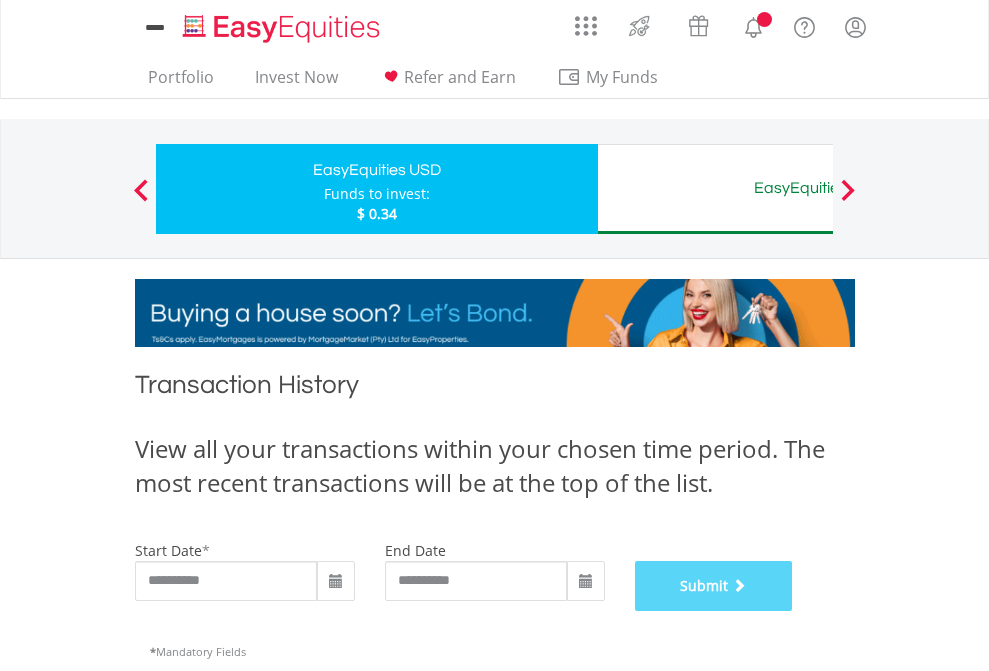 scroll, scrollTop: 811, scrollLeft: 0, axis: vertical 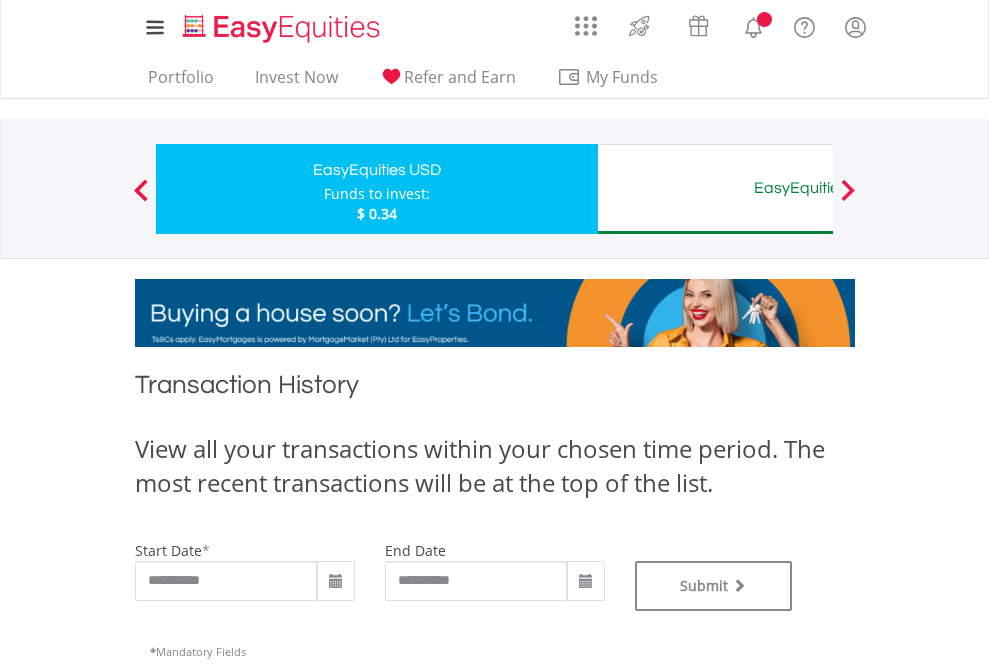 click on "EasyEquities AUD" at bounding box center (818, 188) 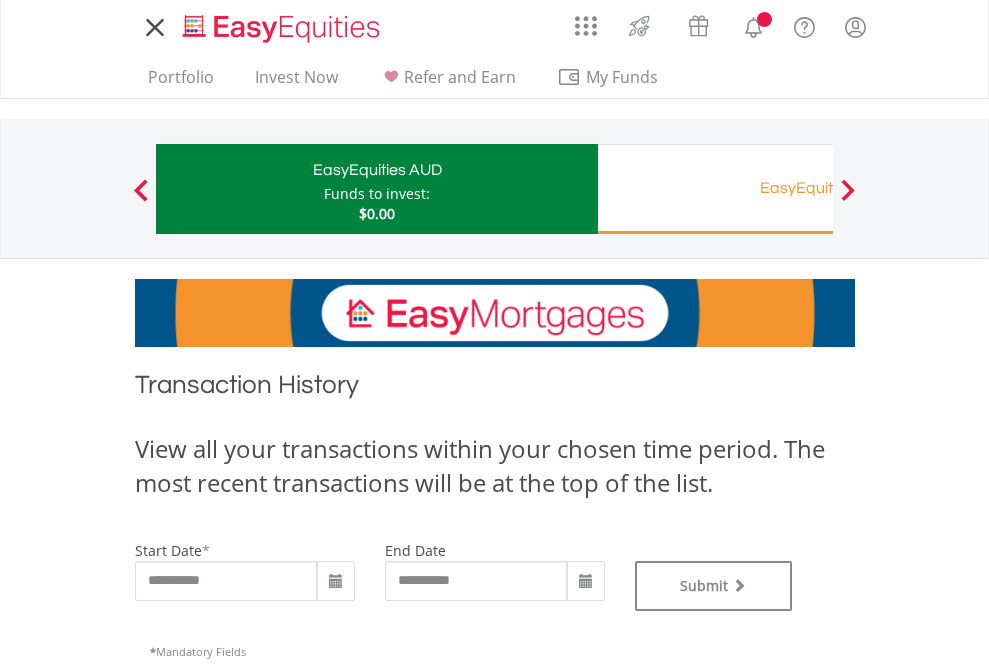 scroll, scrollTop: 0, scrollLeft: 0, axis: both 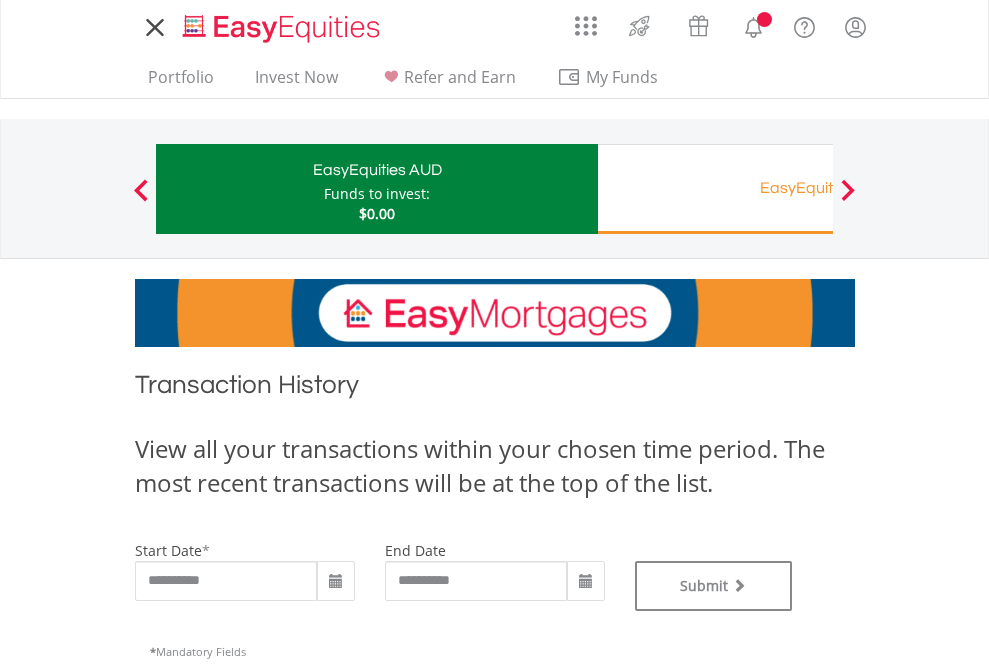 type on "**********" 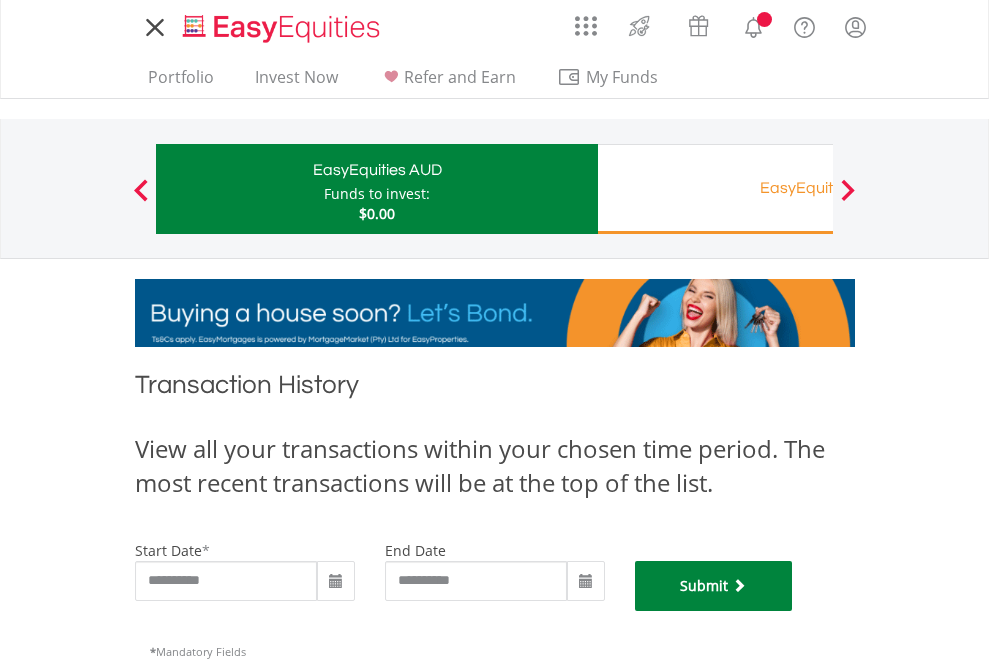 click on "Submit" at bounding box center [714, 586] 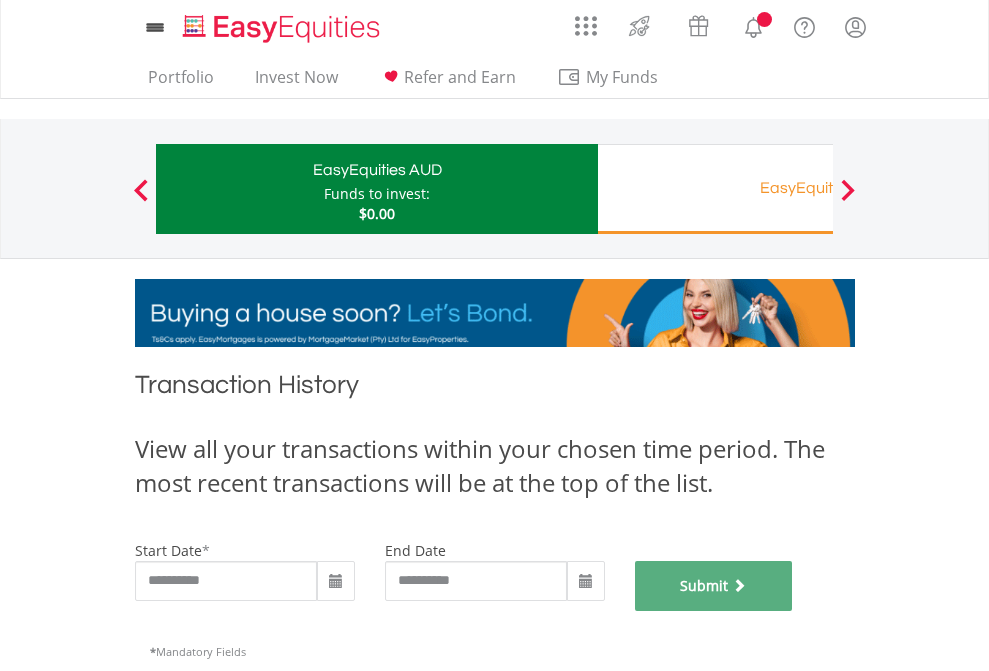 scroll, scrollTop: 811, scrollLeft: 0, axis: vertical 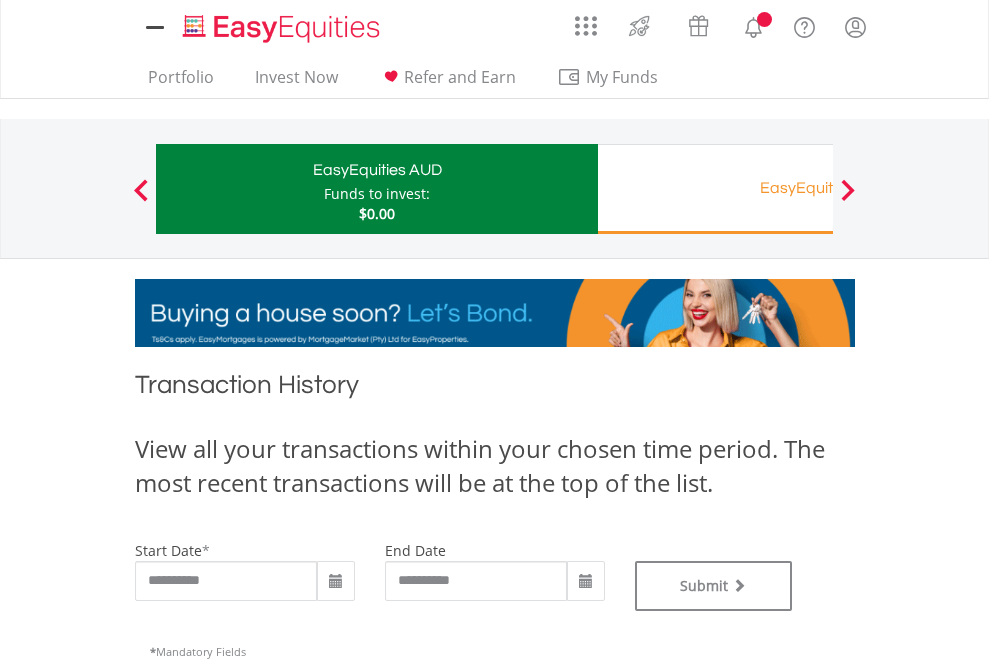 click on "EasyEquities RA" at bounding box center (818, 188) 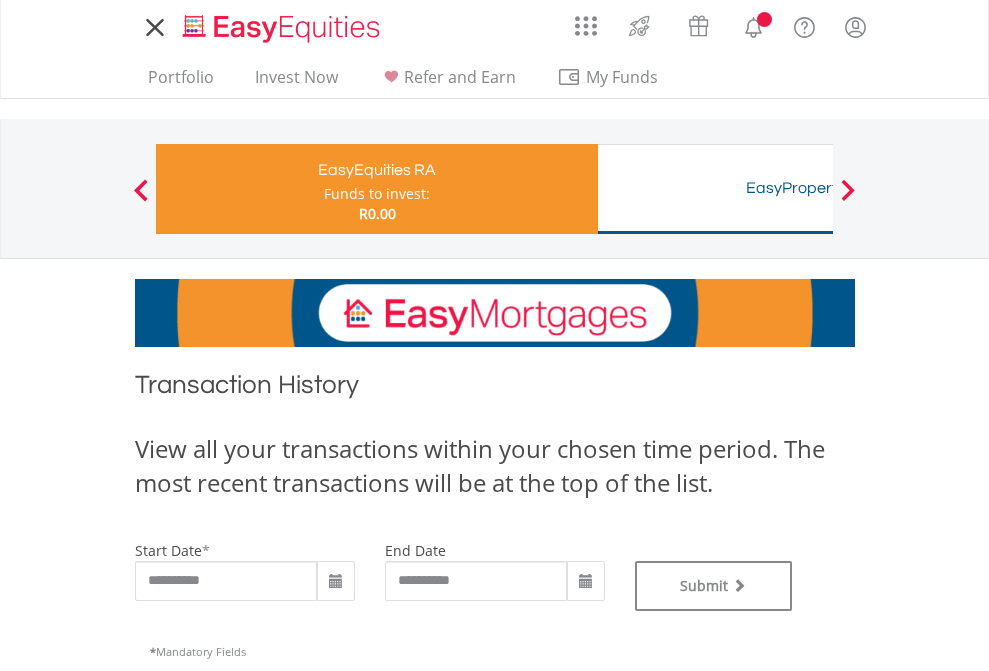 scroll, scrollTop: 0, scrollLeft: 0, axis: both 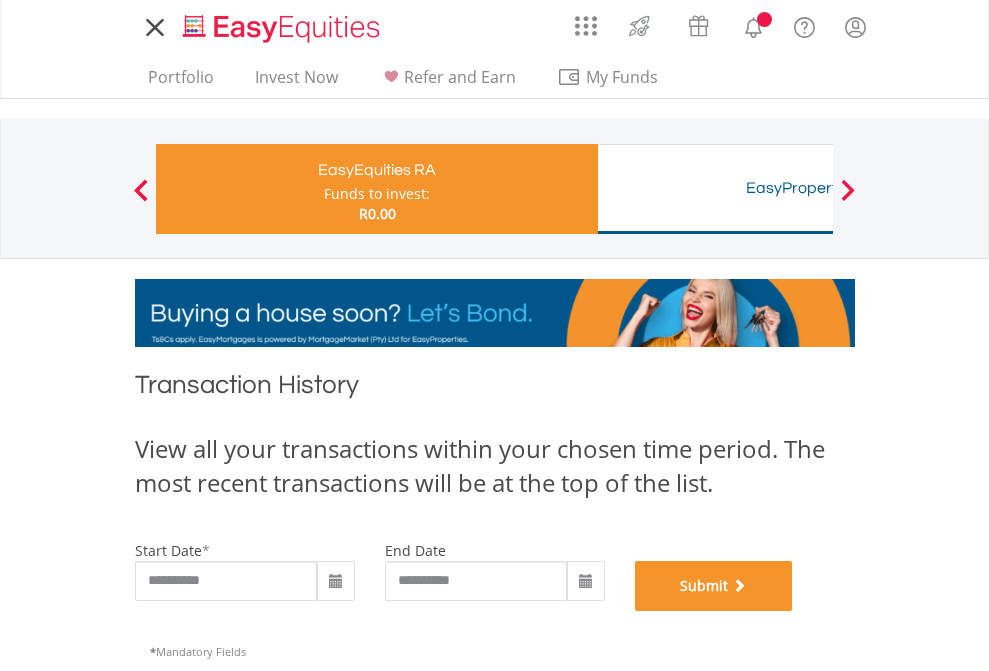 click on "Submit" at bounding box center (714, 586) 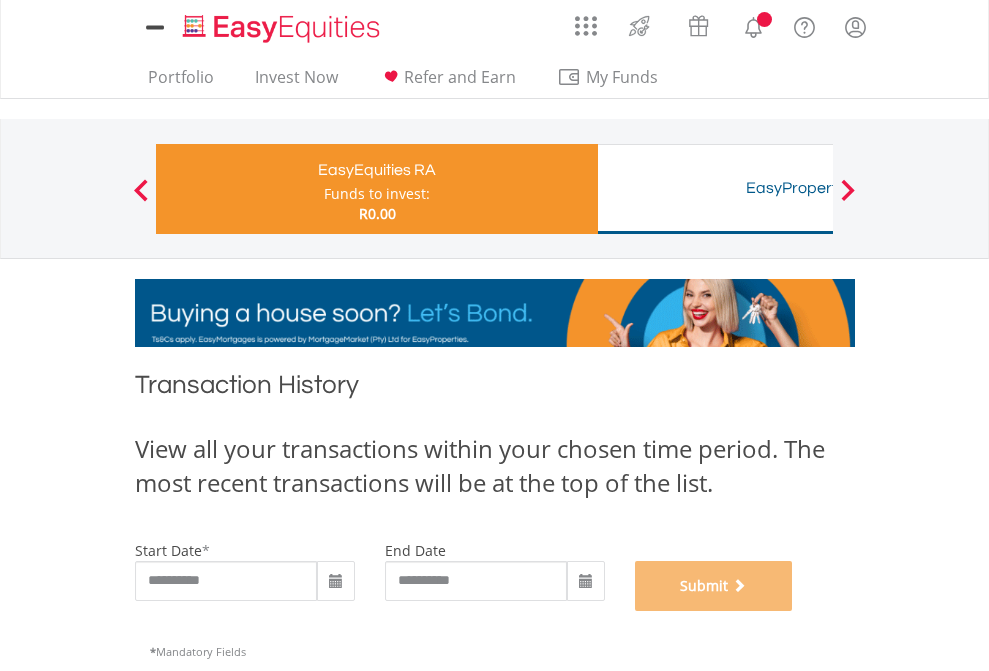 scroll, scrollTop: 811, scrollLeft: 0, axis: vertical 